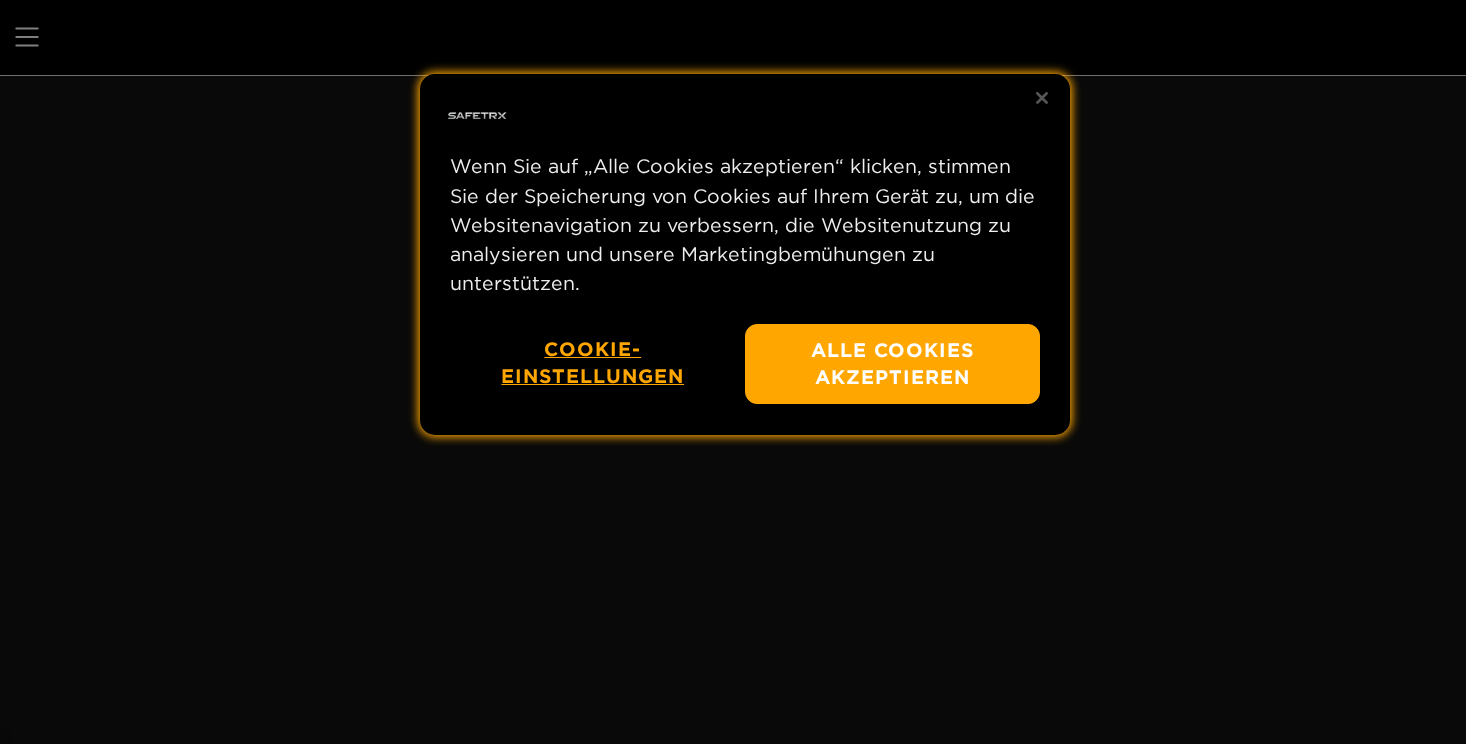 scroll, scrollTop: 0, scrollLeft: 0, axis: both 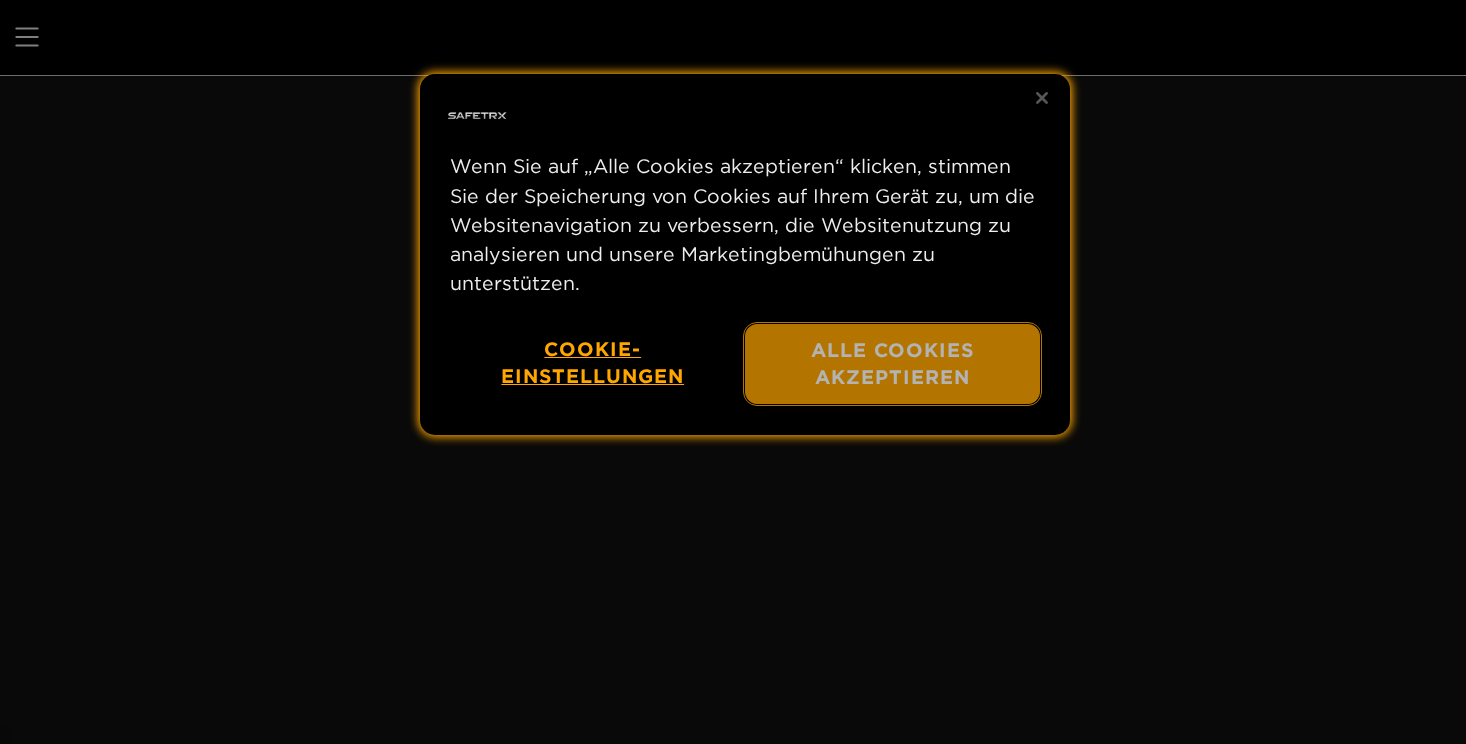 click on "Alle Cookies akzeptieren" at bounding box center (892, 364) 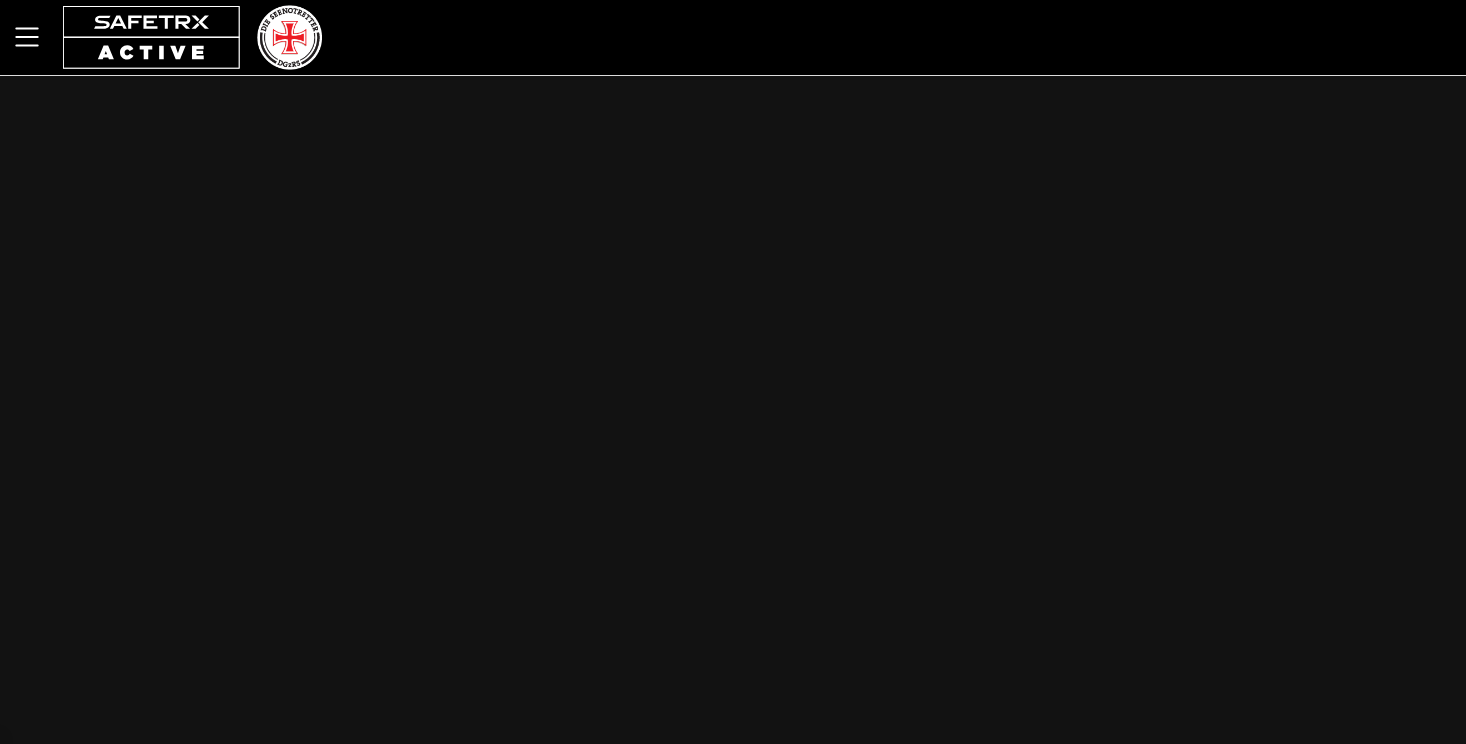 scroll, scrollTop: 0, scrollLeft: 0, axis: both 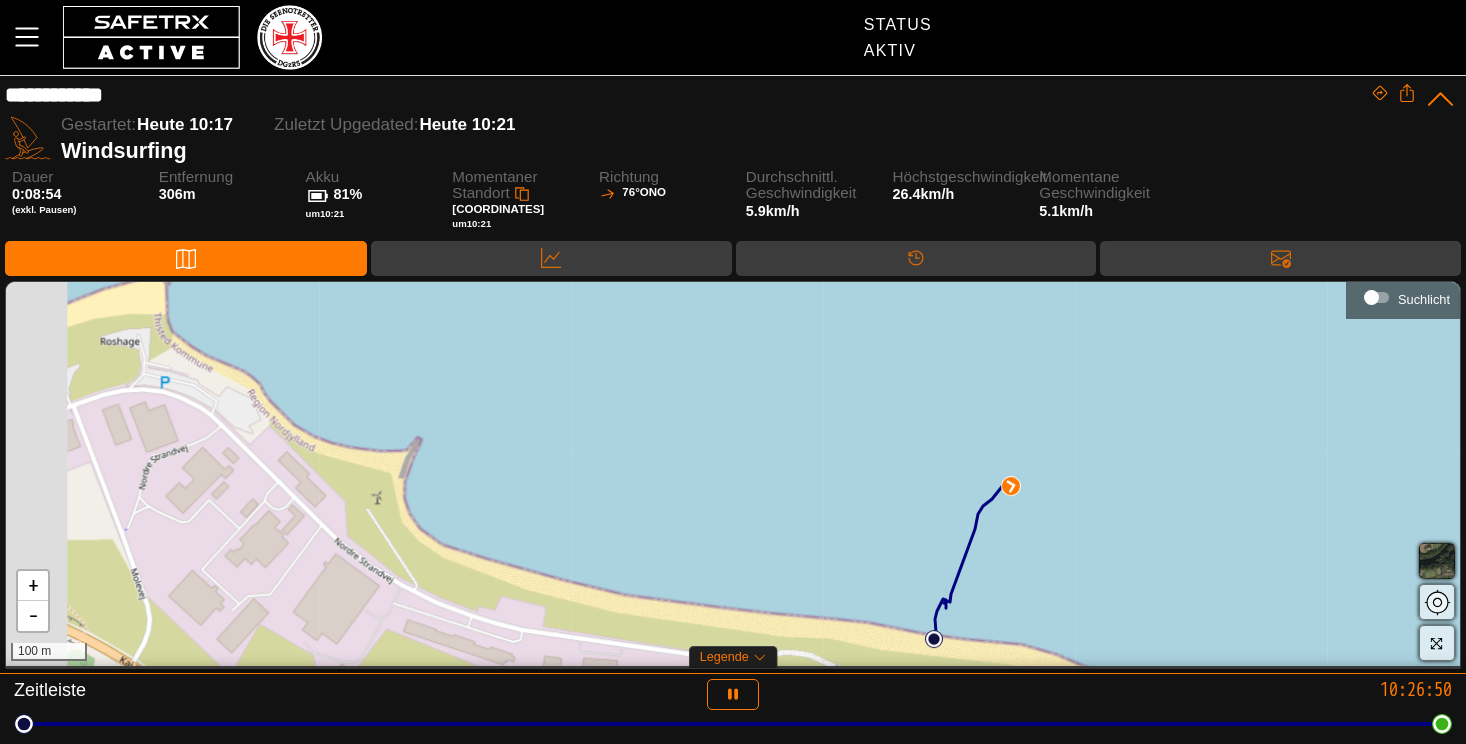 drag, startPoint x: 565, startPoint y: 436, endPoint x: 804, endPoint y: 525, distance: 255.03333 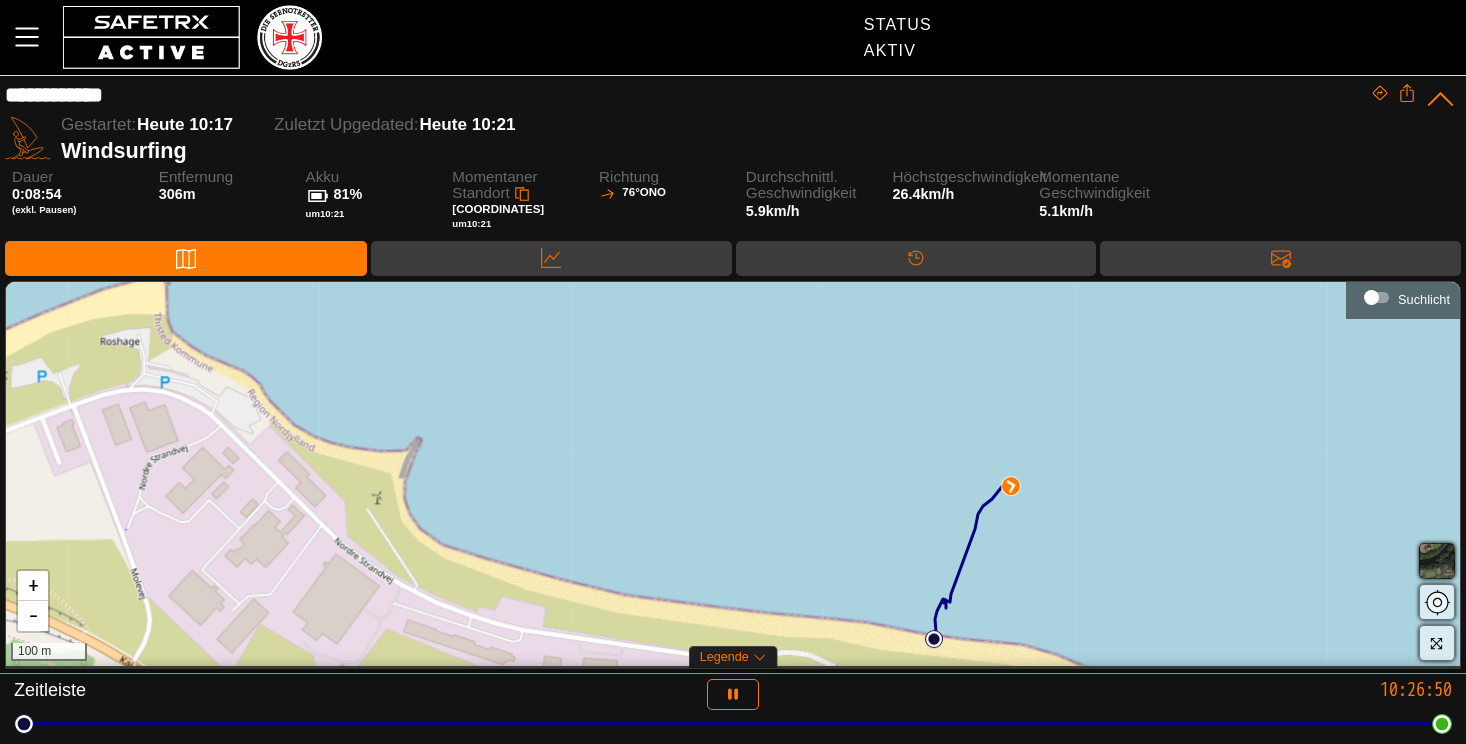 click on "+ - 100 m" at bounding box center [733, 474] 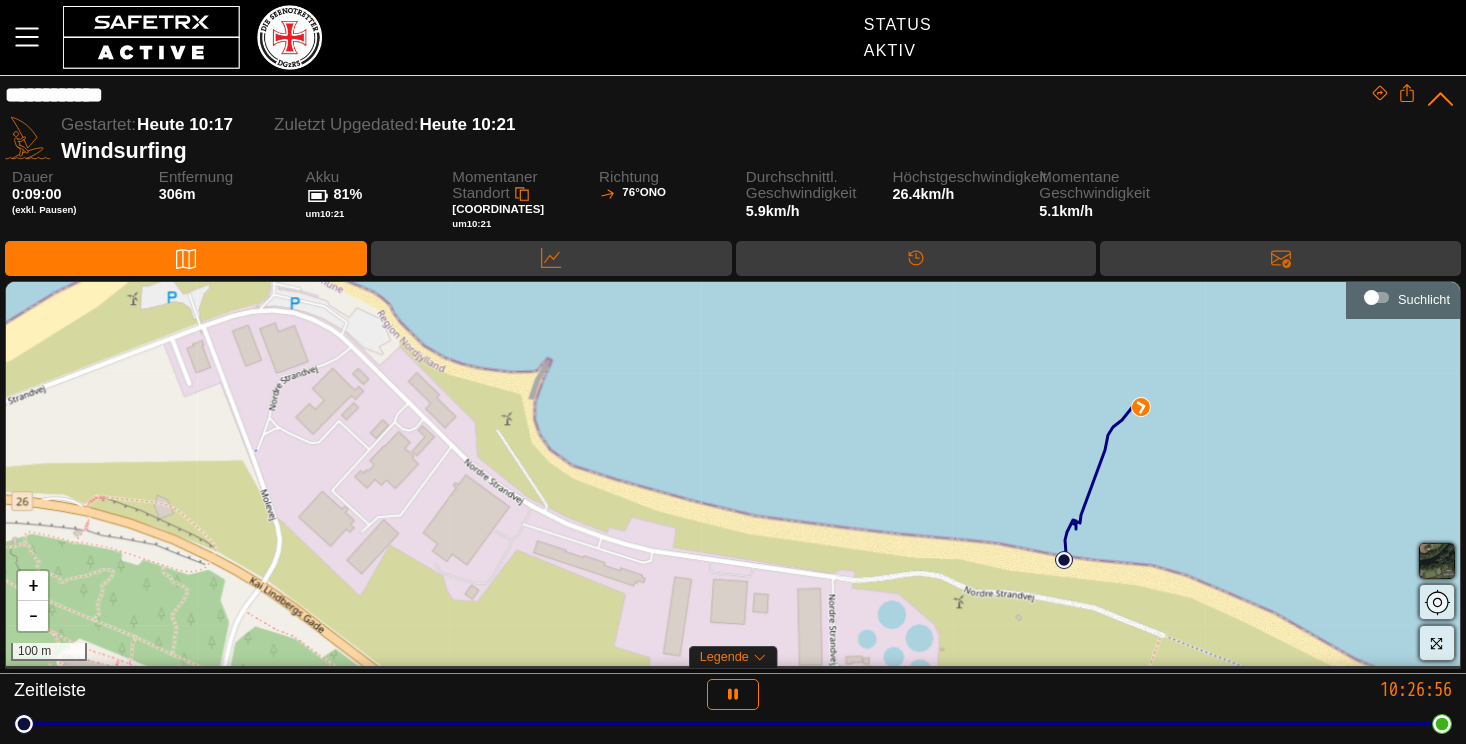 drag, startPoint x: 653, startPoint y: 429, endPoint x: 783, endPoint y: 350, distance: 152.12166 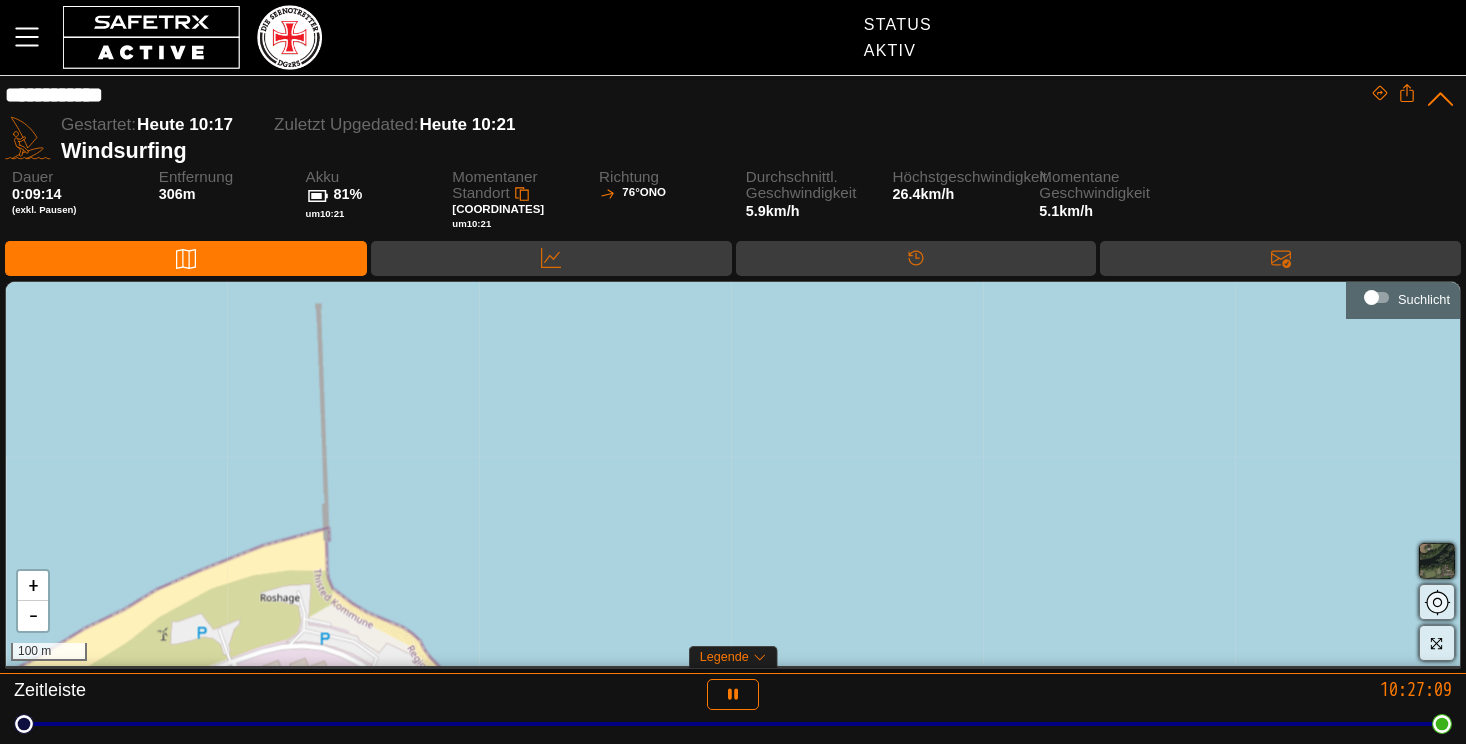 drag, startPoint x: 783, startPoint y: 350, endPoint x: 810, endPoint y: 686, distance: 337.08307 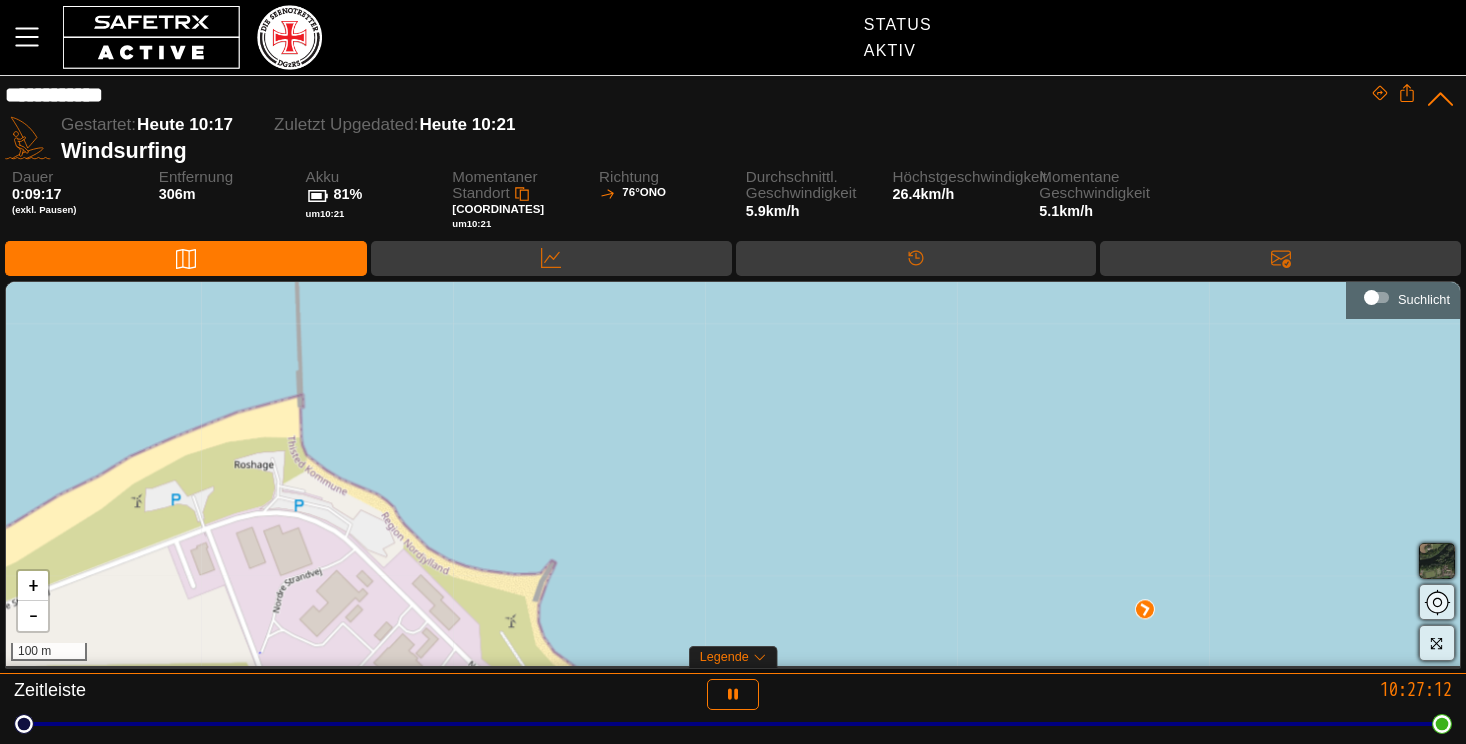 drag, startPoint x: 814, startPoint y: 454, endPoint x: 791, endPoint y: 320, distance: 135.95955 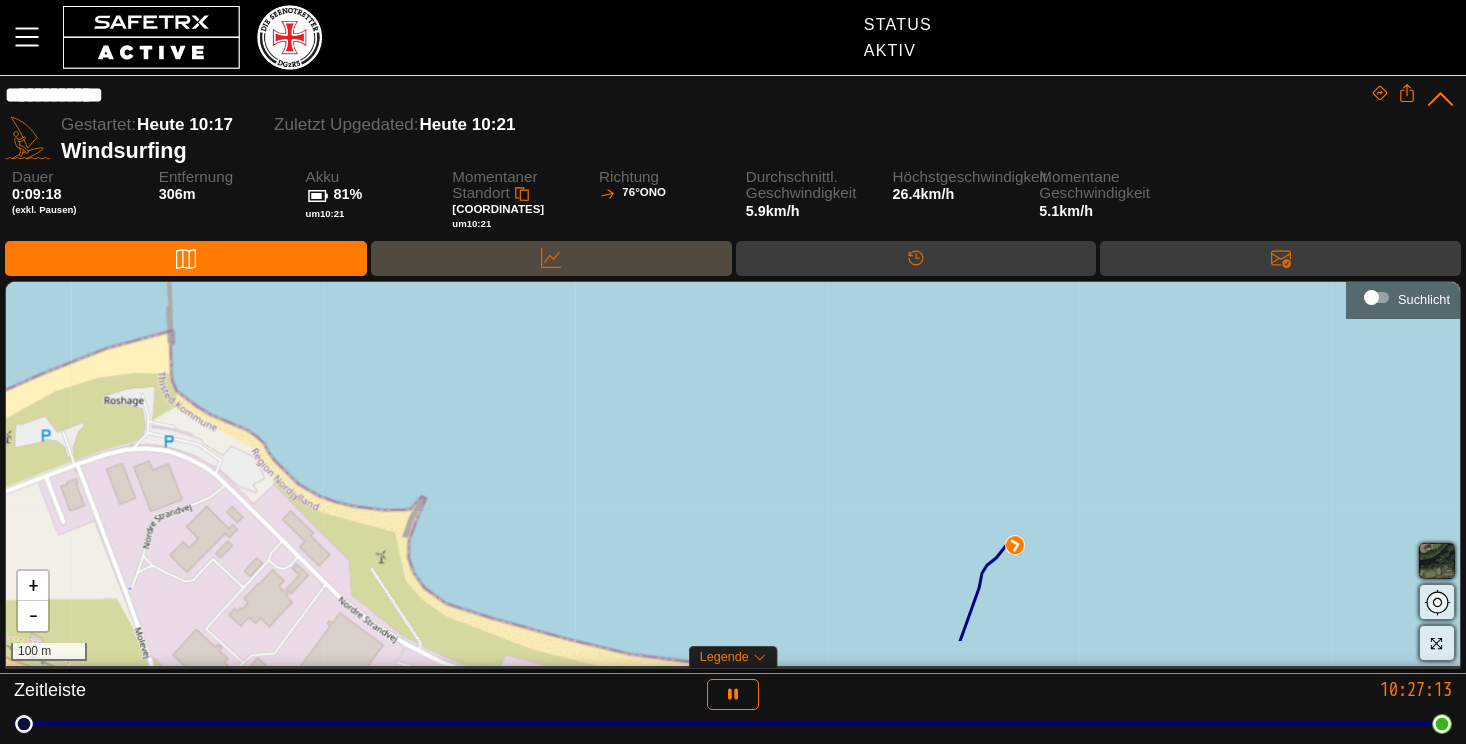 drag, startPoint x: 823, startPoint y: 357, endPoint x: 666, endPoint y: 262, distance: 183.50476 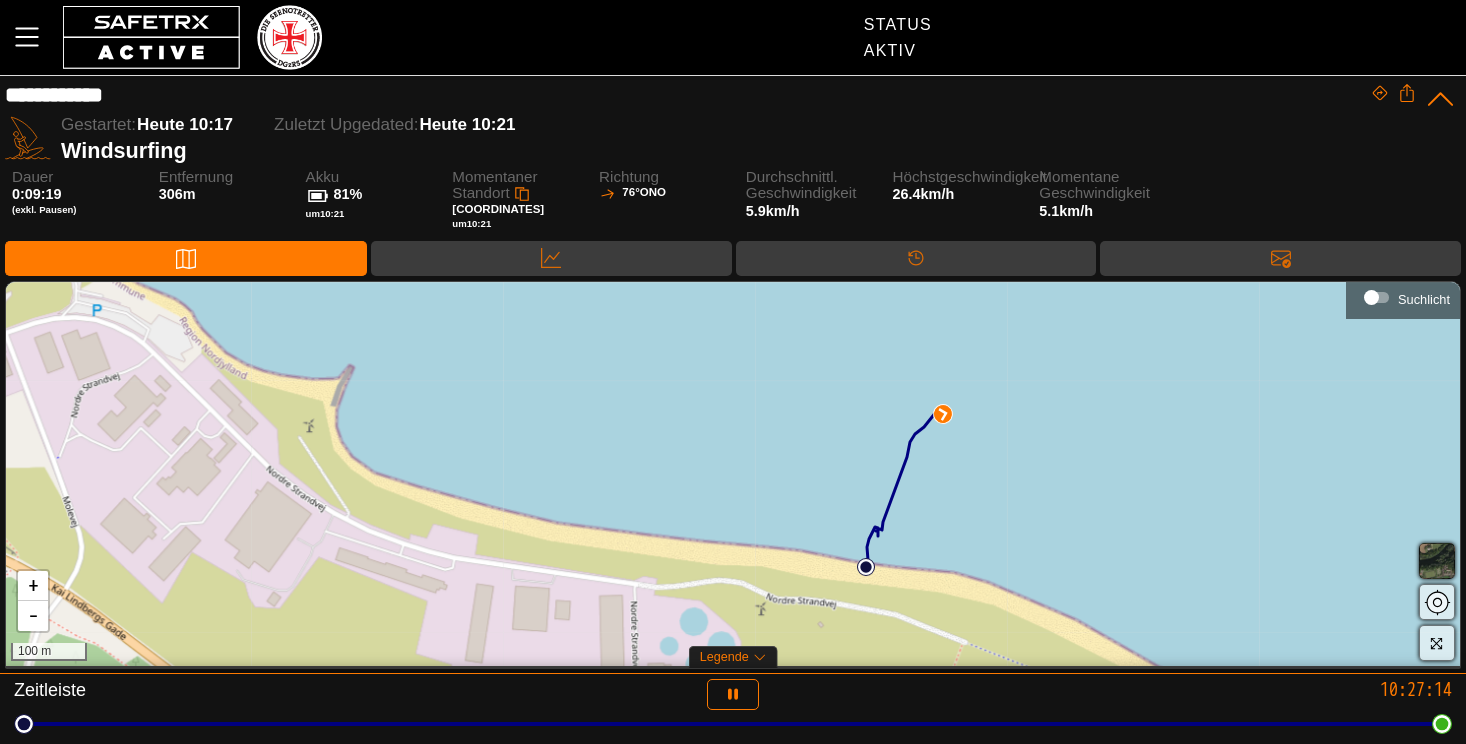 drag, startPoint x: 733, startPoint y: 377, endPoint x: 687, endPoint y: 277, distance: 110.0727 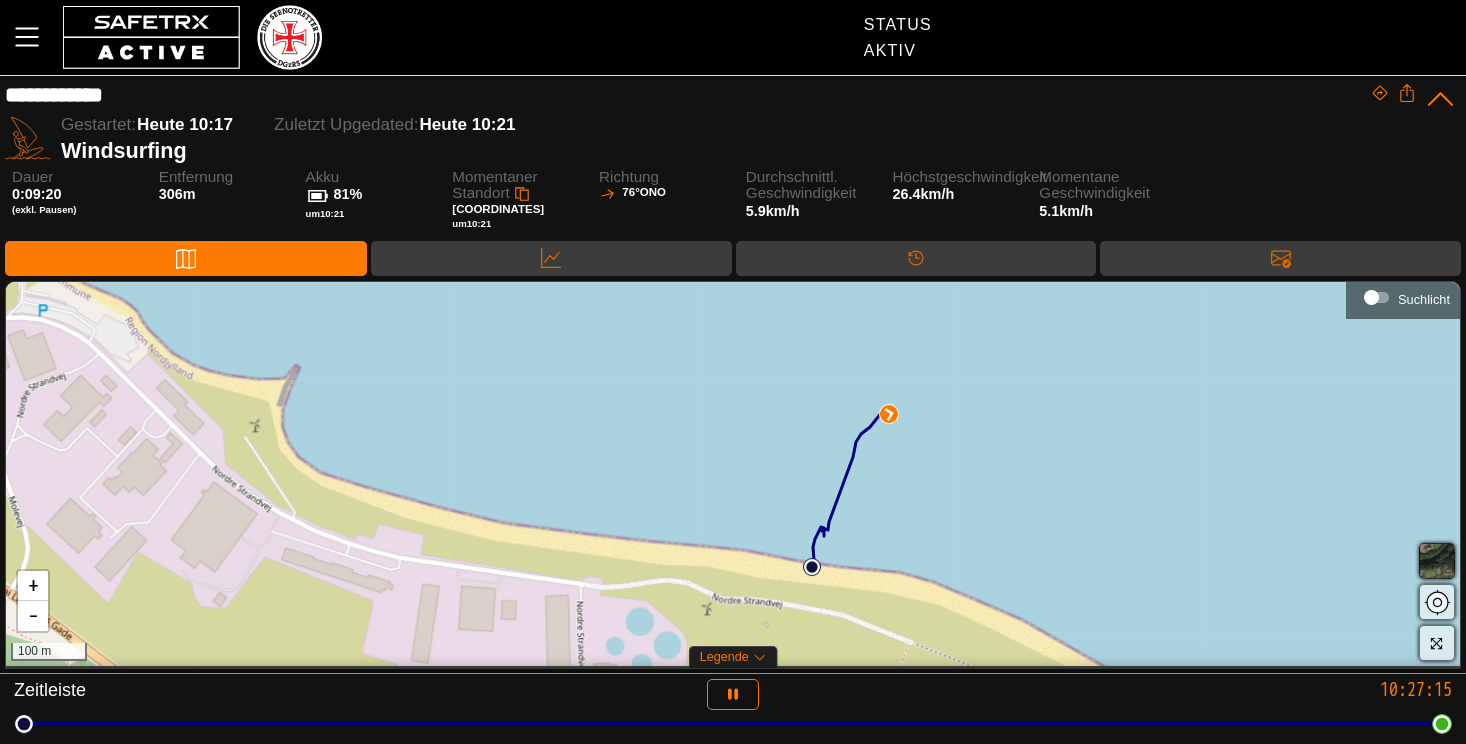 drag, startPoint x: 823, startPoint y: 393, endPoint x: 769, endPoint y: 392, distance: 54.00926 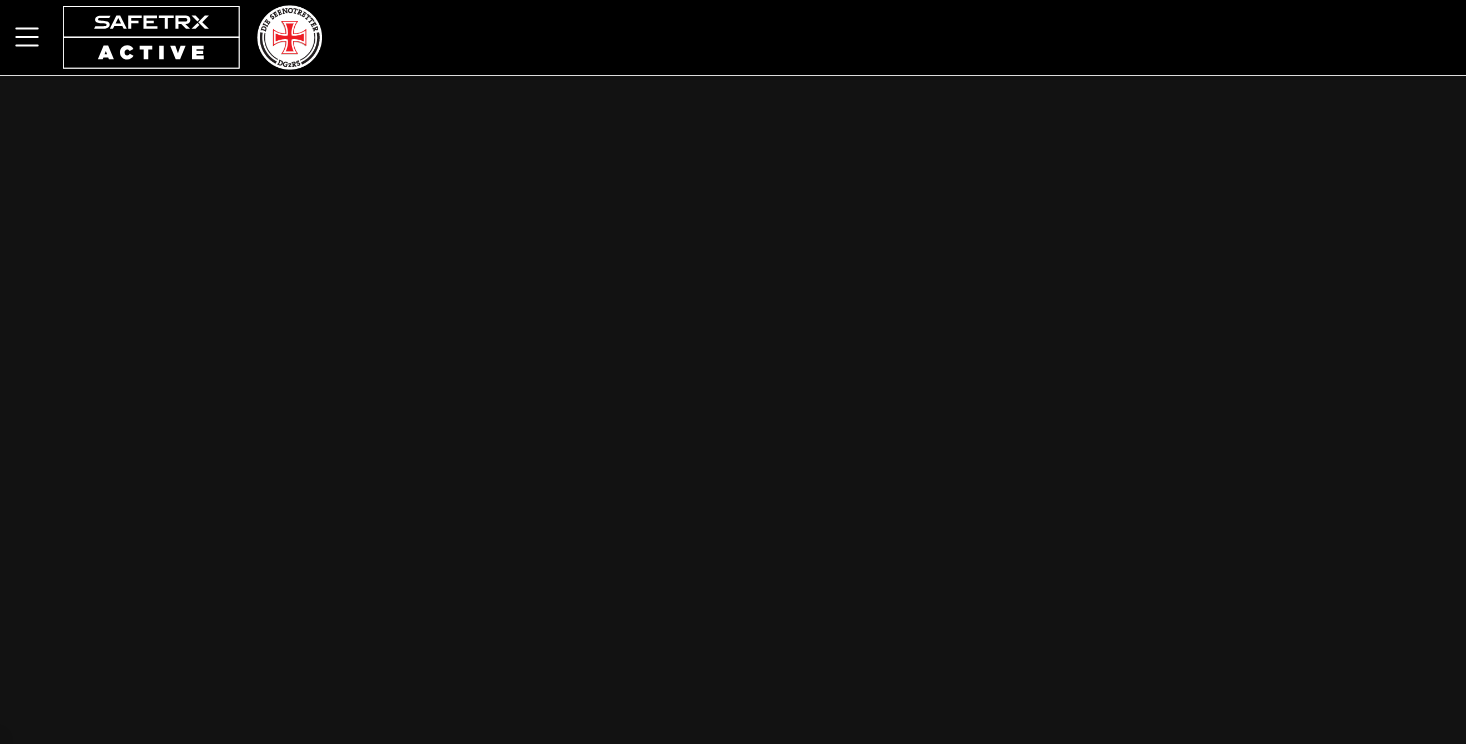 scroll, scrollTop: 0, scrollLeft: 0, axis: both 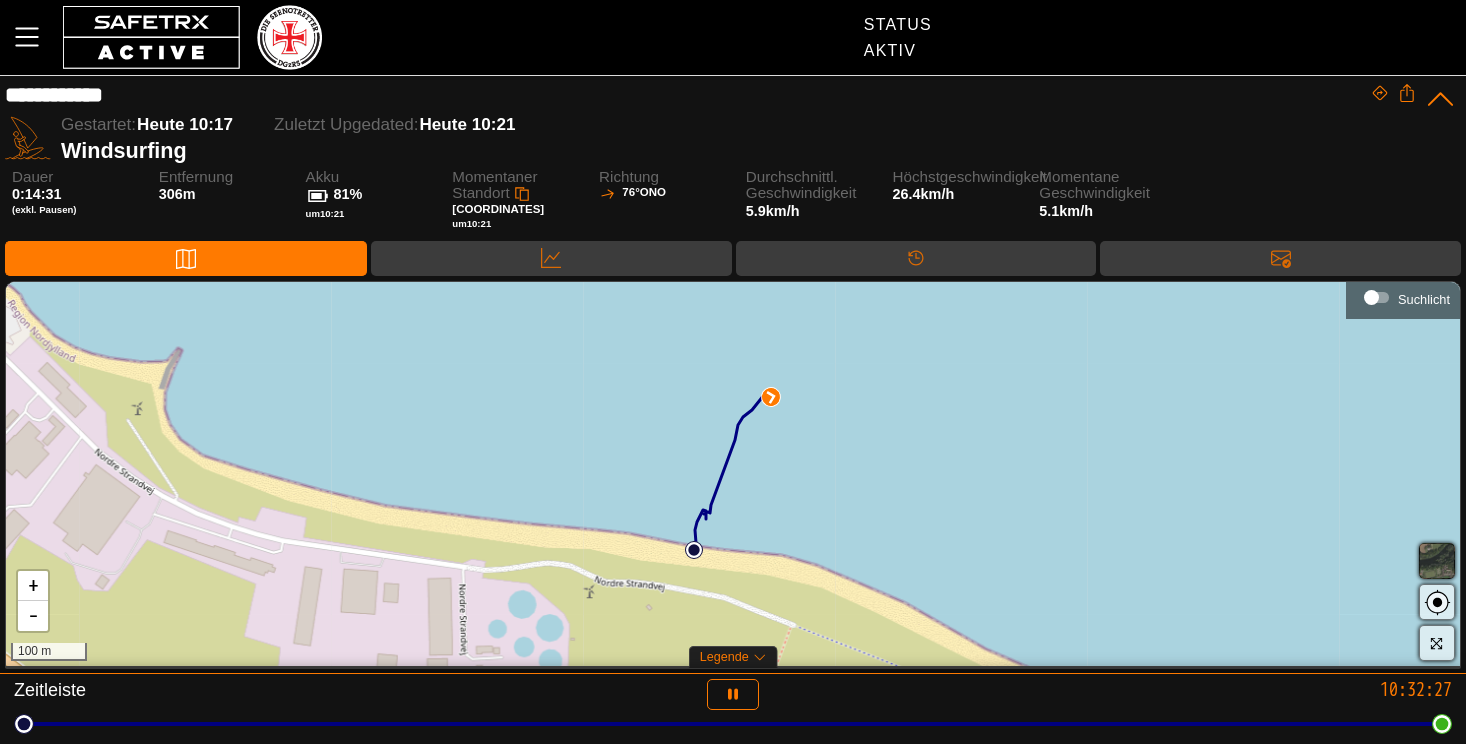 click at bounding box center (1437, 561) 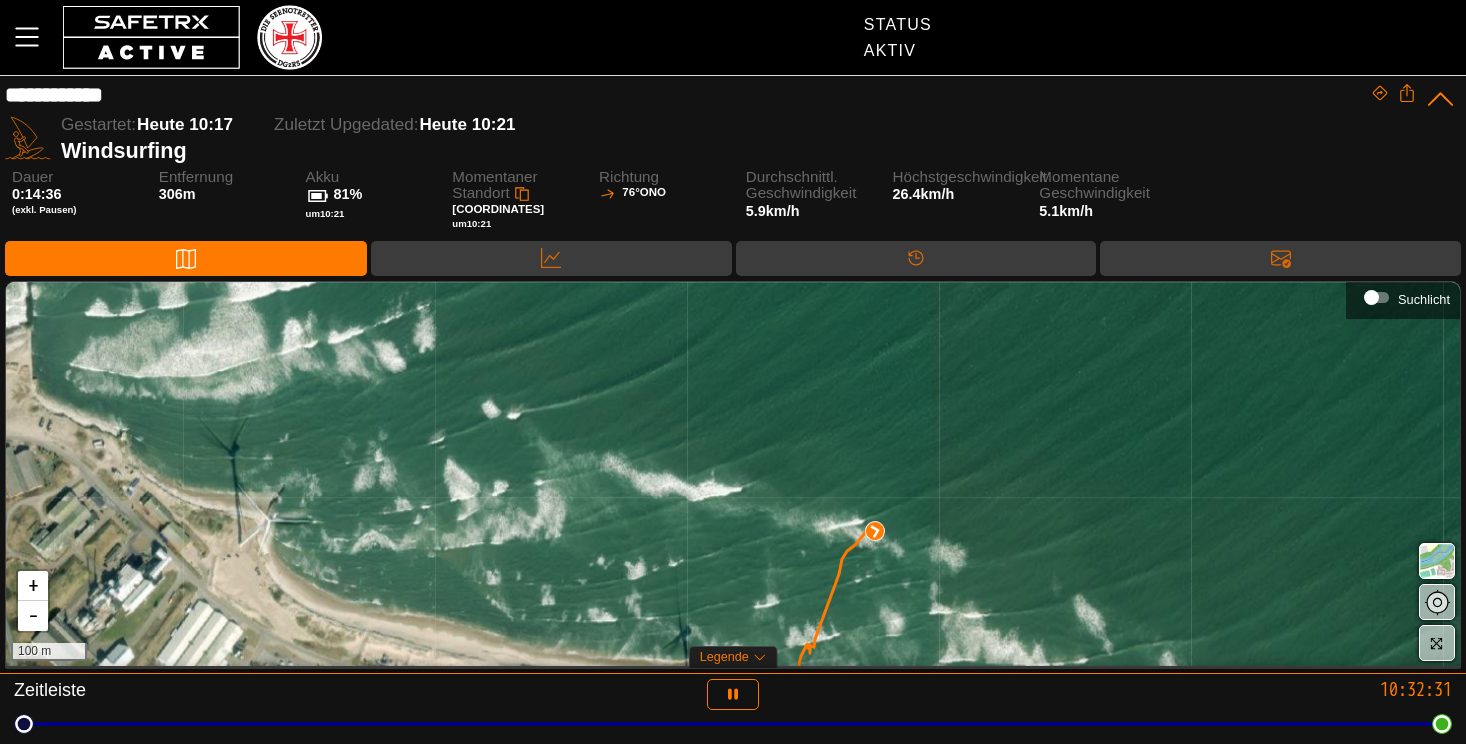 drag, startPoint x: 1361, startPoint y: 499, endPoint x: 1465, endPoint y: 633, distance: 169.62311 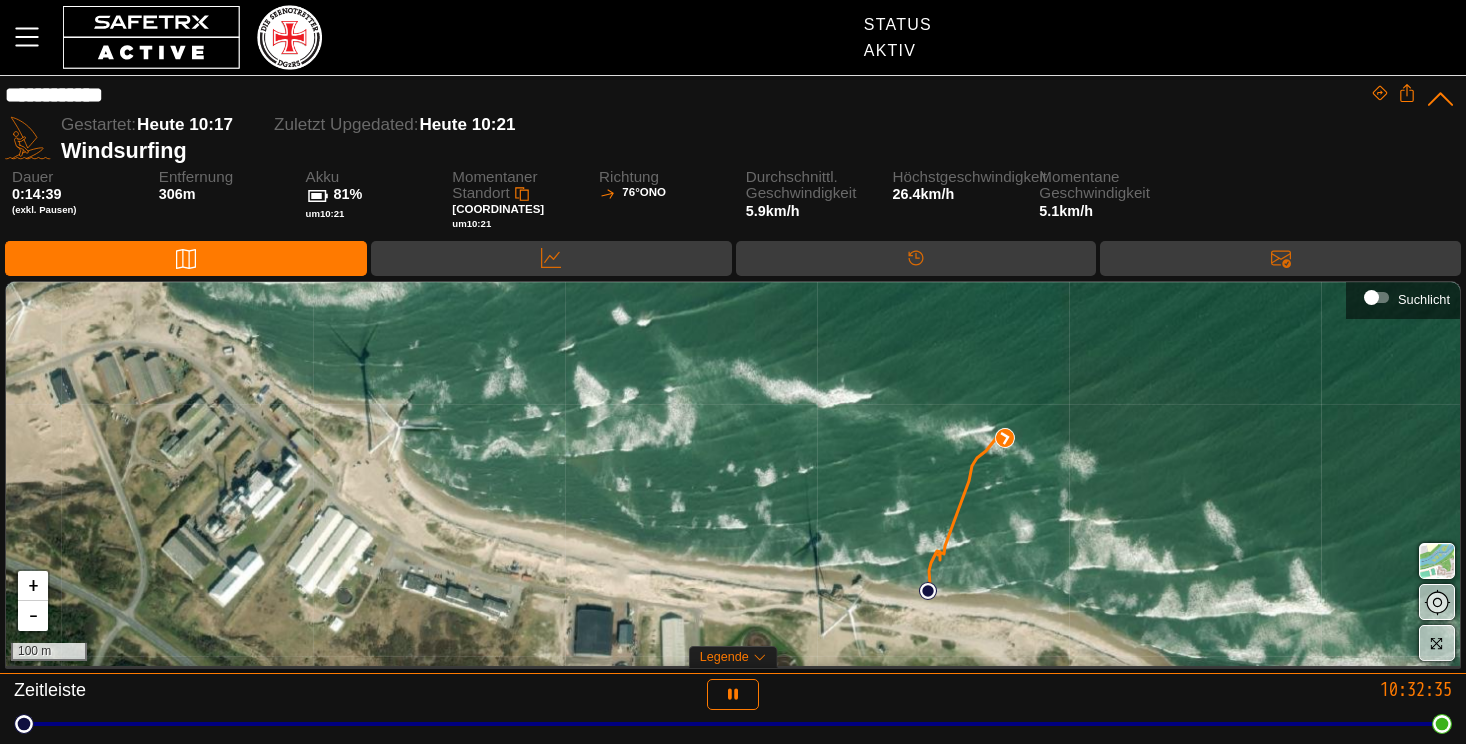 drag, startPoint x: 1088, startPoint y: 427, endPoint x: 1218, endPoint y: 333, distance: 160.42444 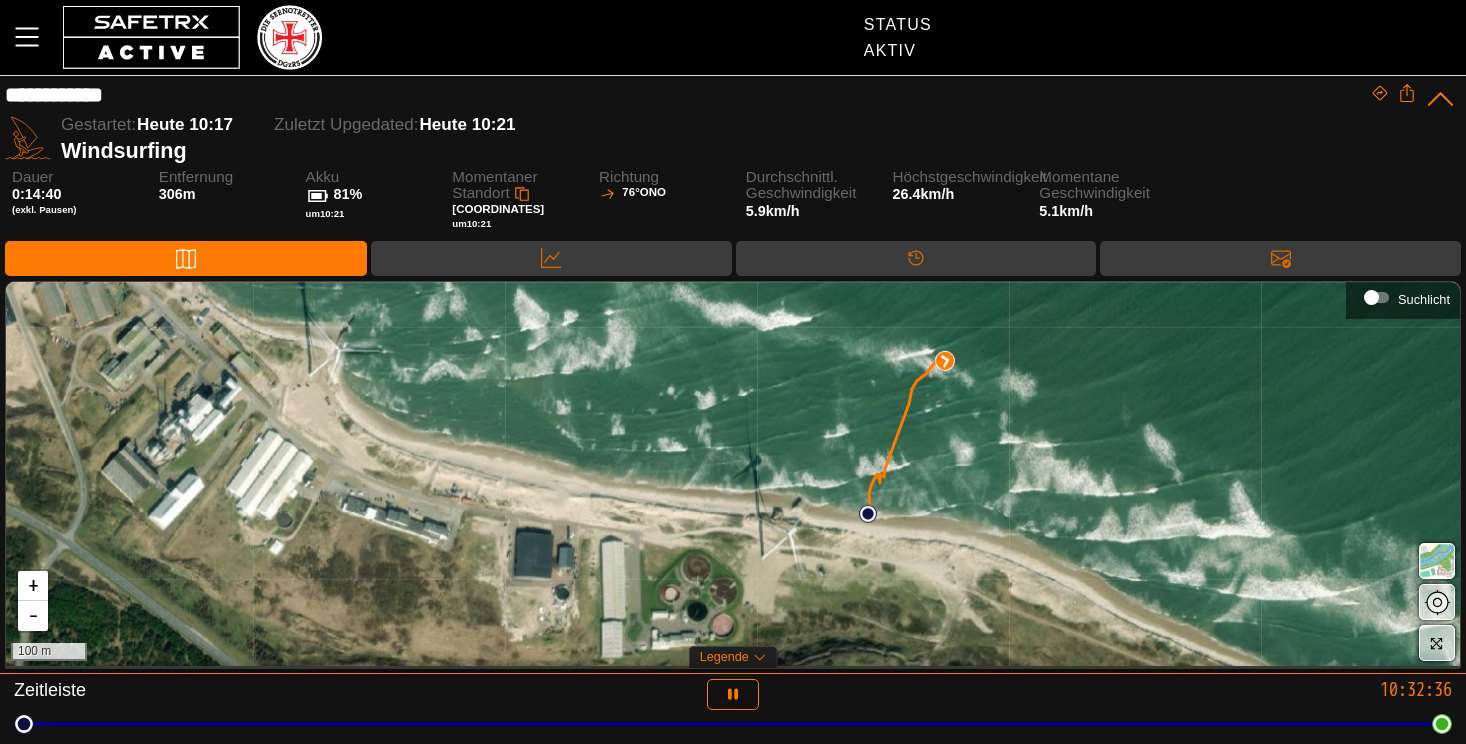 drag, startPoint x: 1161, startPoint y: 454, endPoint x: 1101, endPoint y: 377, distance: 97.6166 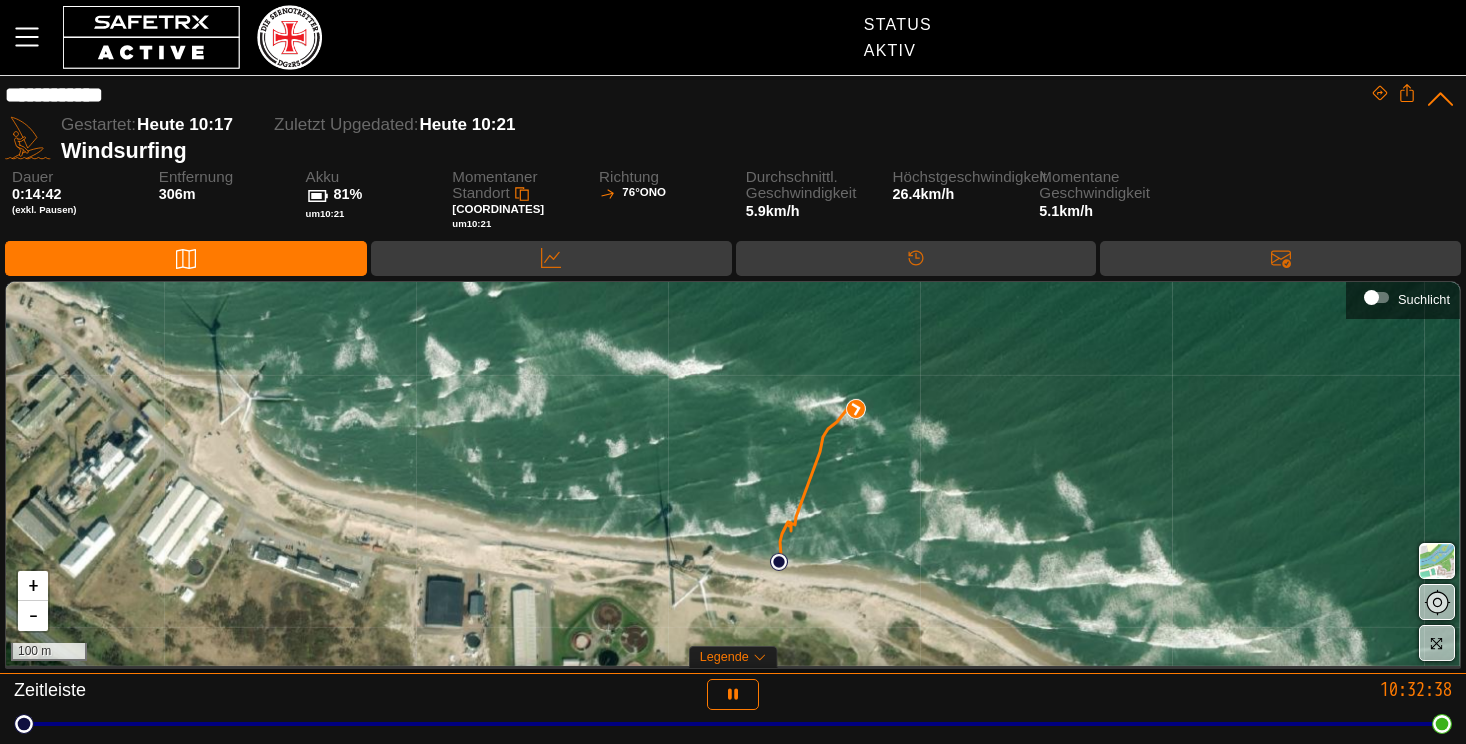 drag, startPoint x: 1059, startPoint y: 432, endPoint x: 970, endPoint y: 488, distance: 105.15227 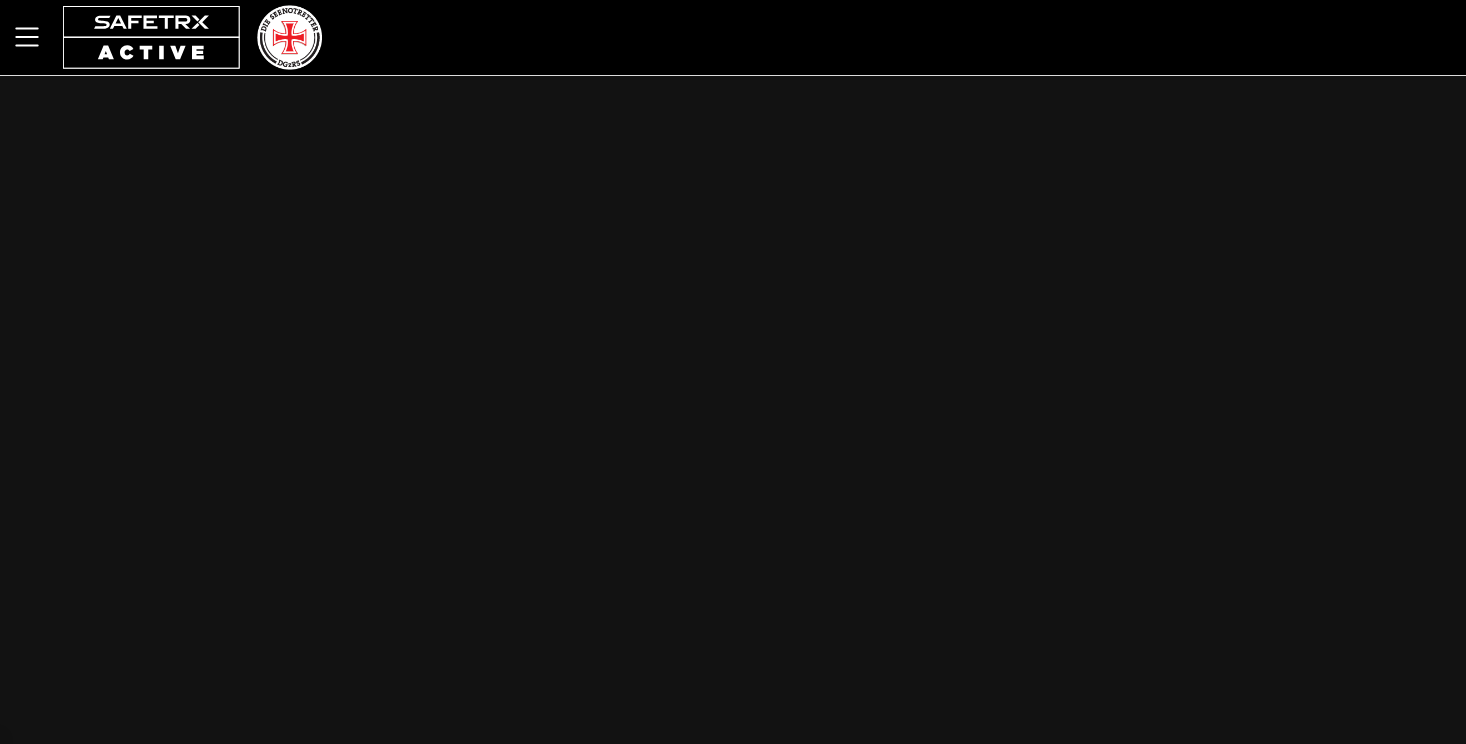 scroll, scrollTop: 0, scrollLeft: 0, axis: both 